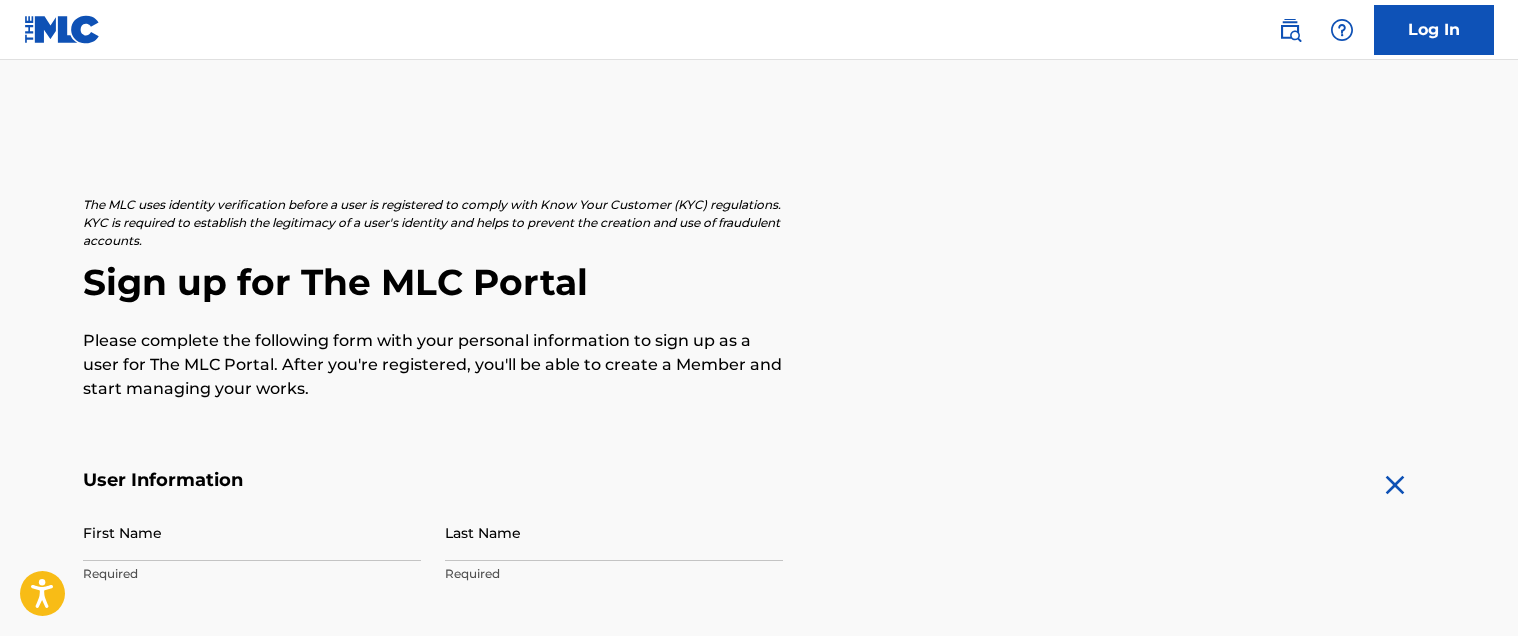 scroll, scrollTop: 0, scrollLeft: 0, axis: both 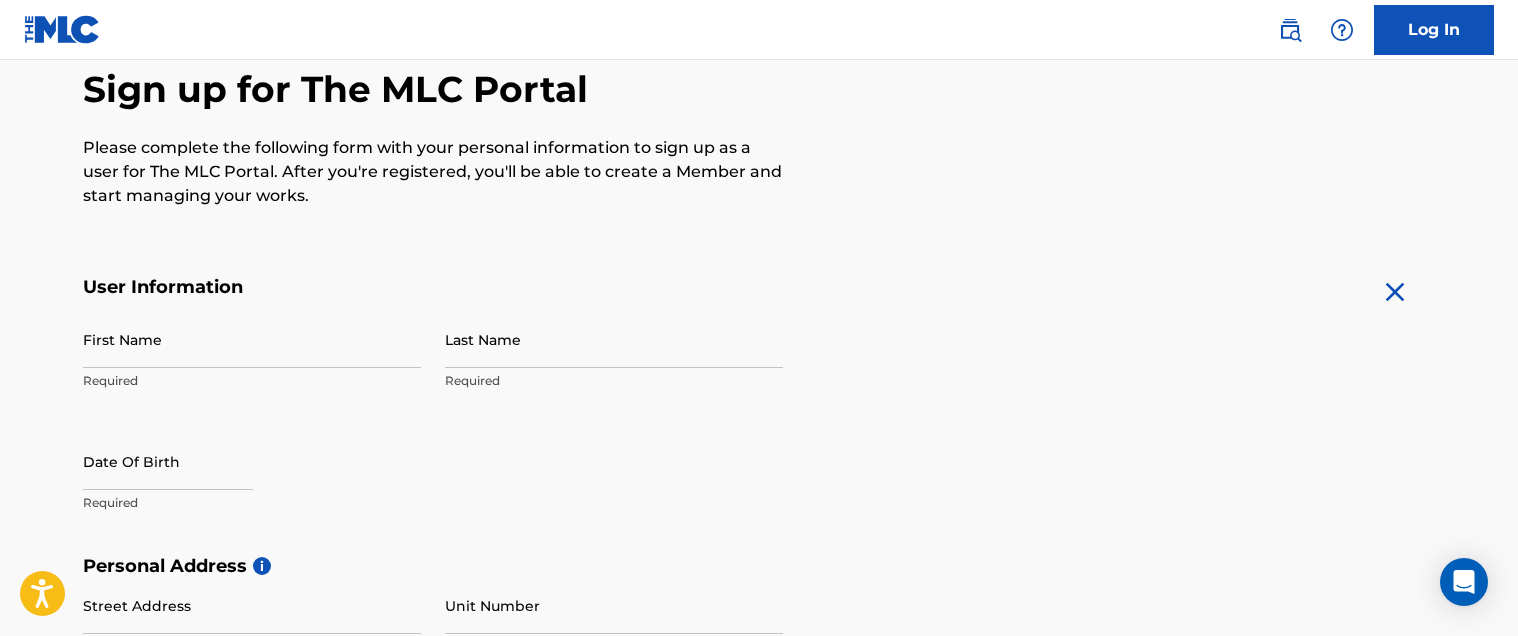 click on "First Name Required" at bounding box center [252, 356] 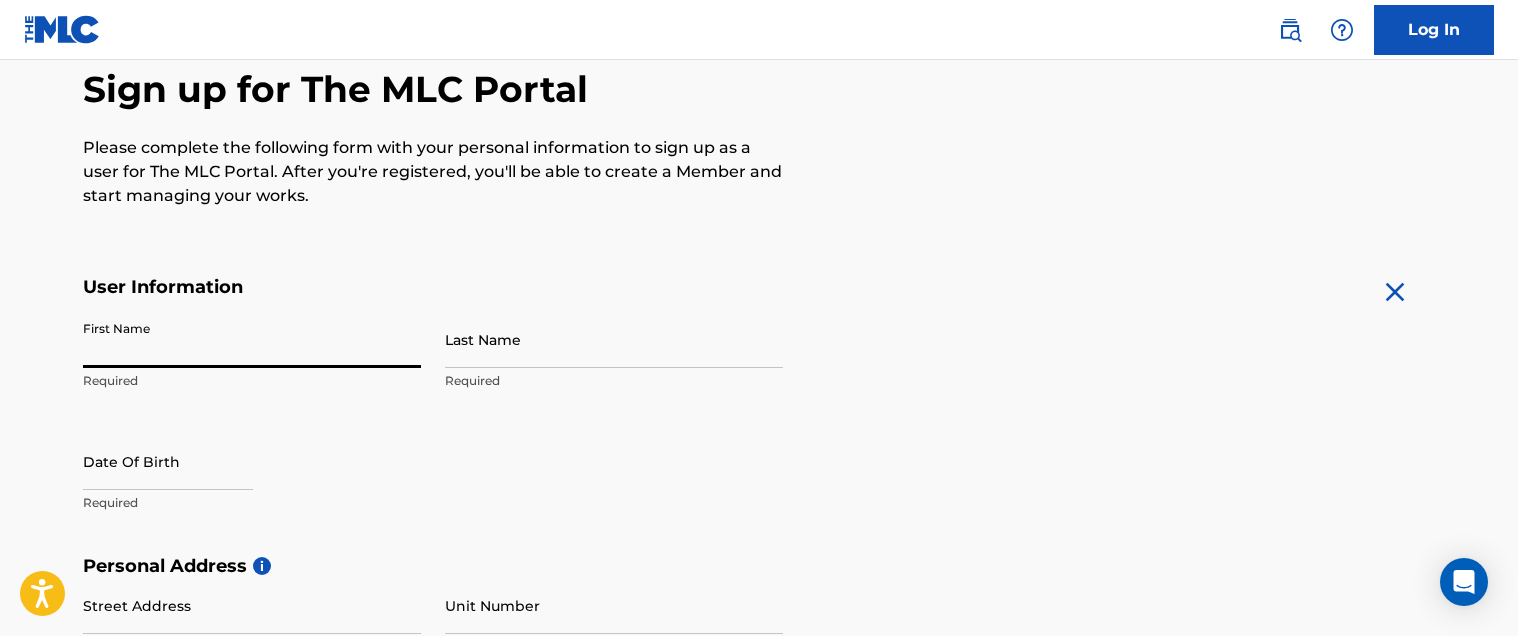 type on "[PERSON_NAME]" 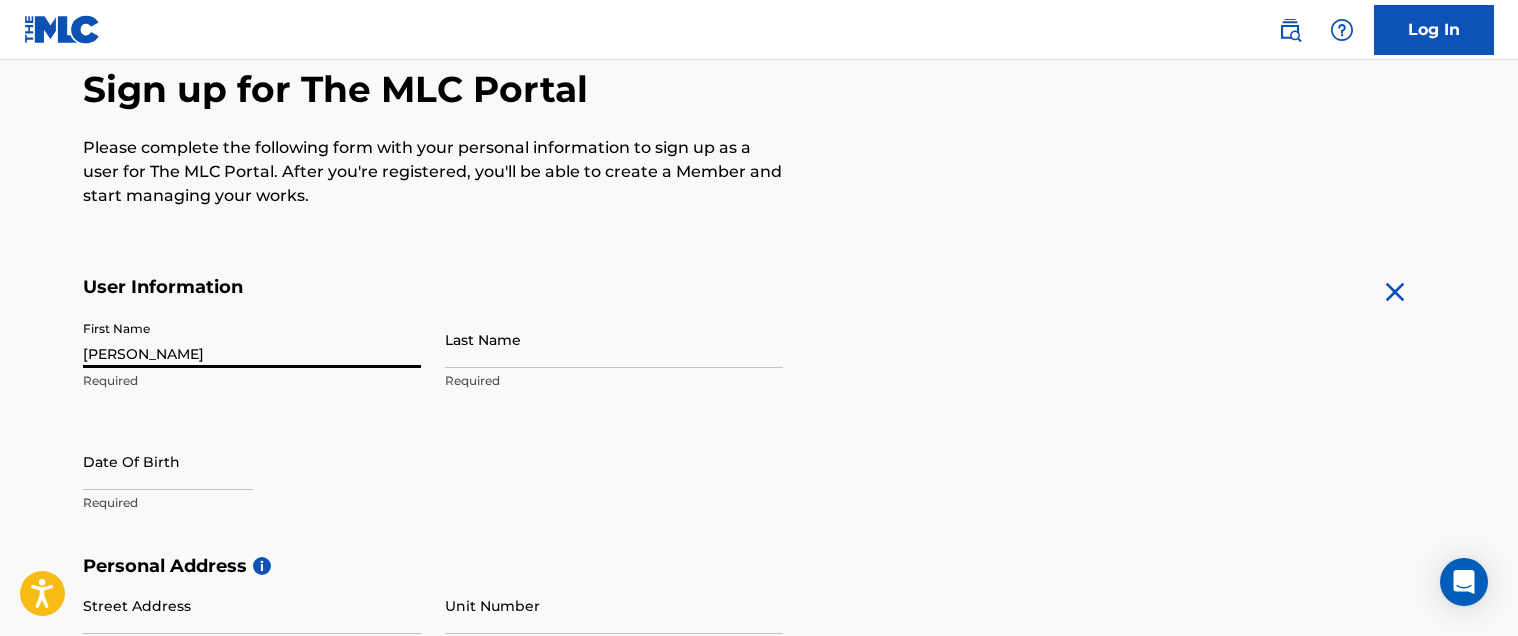 type on "[PERSON_NAME]" 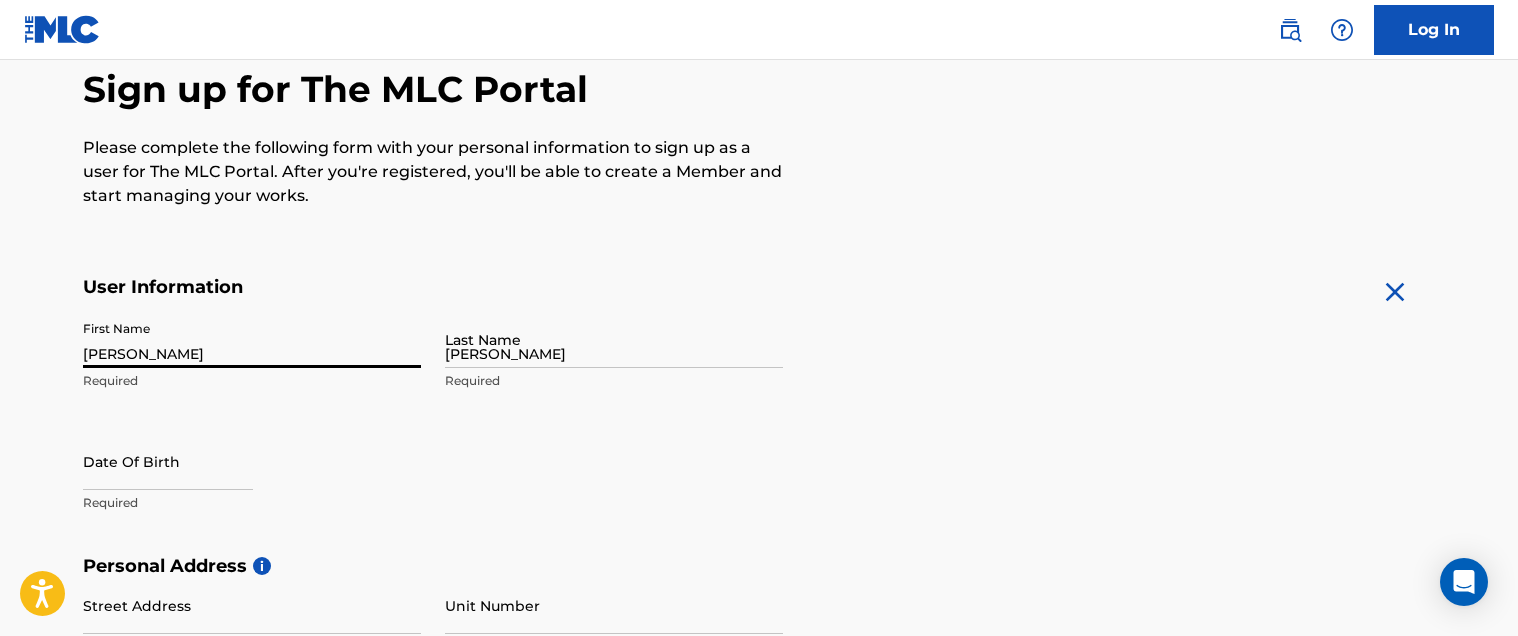 type on "[STREET_ADDRESS][PERSON_NAME]" 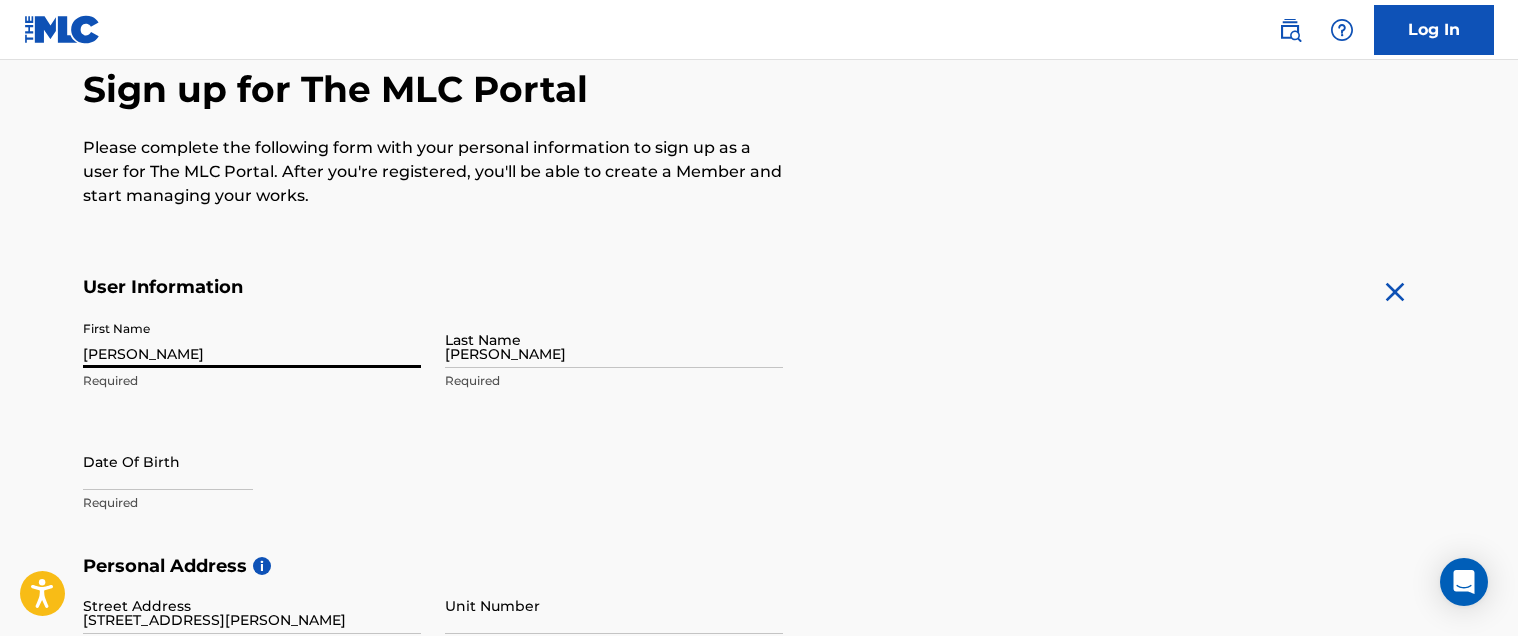 type on "[GEOGRAPHIC_DATA]" 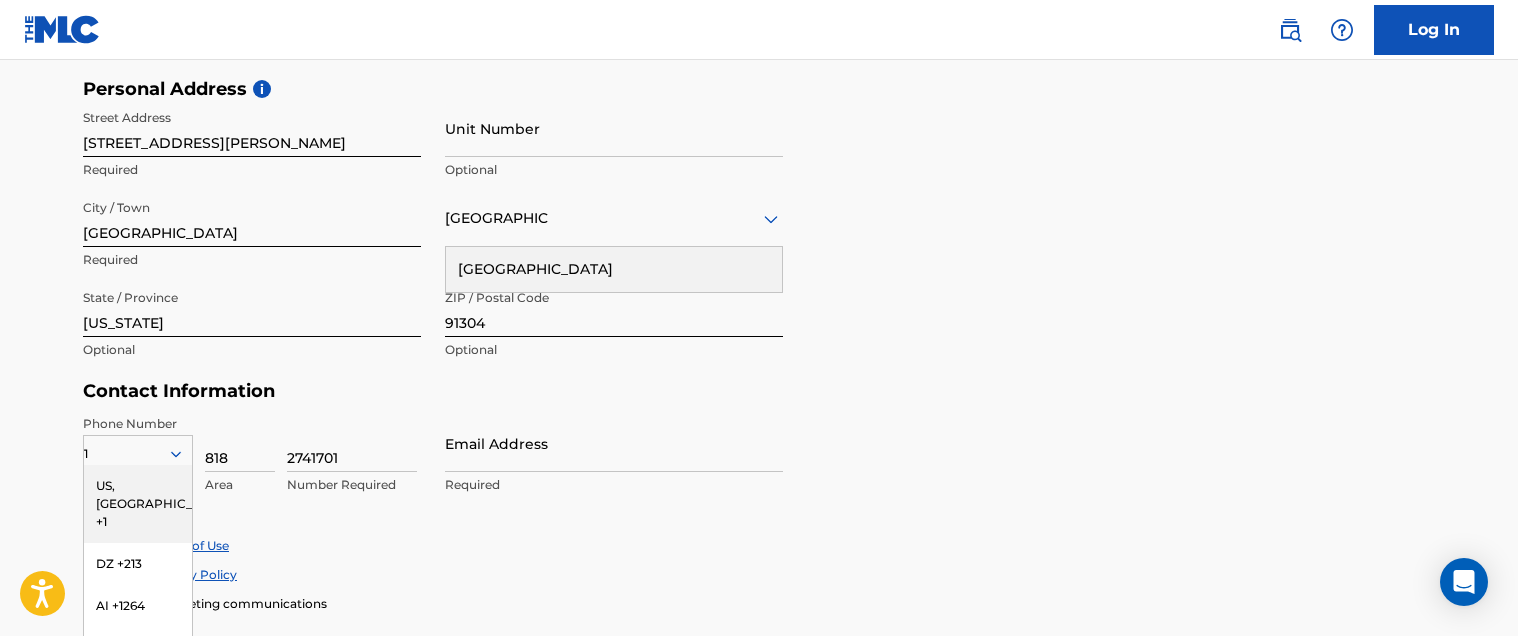 scroll, scrollTop: 645, scrollLeft: 0, axis: vertical 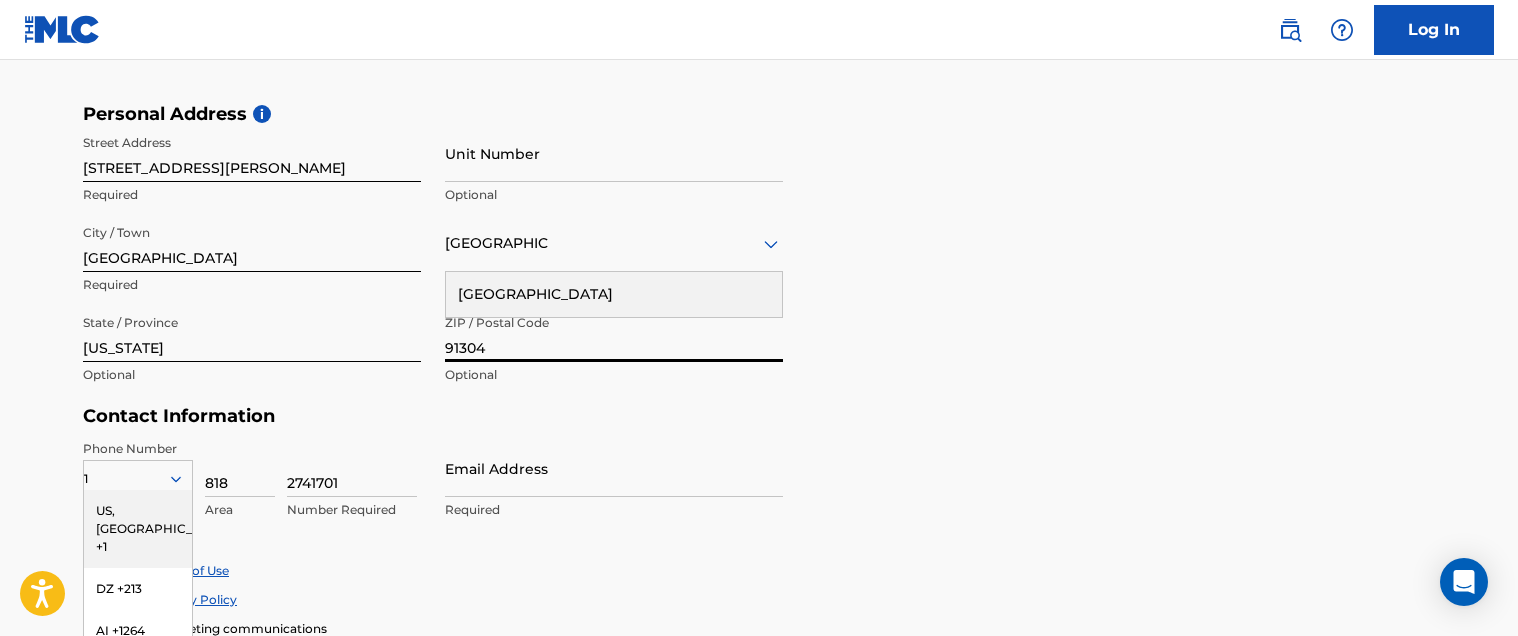 click on "91304" at bounding box center (614, 333) 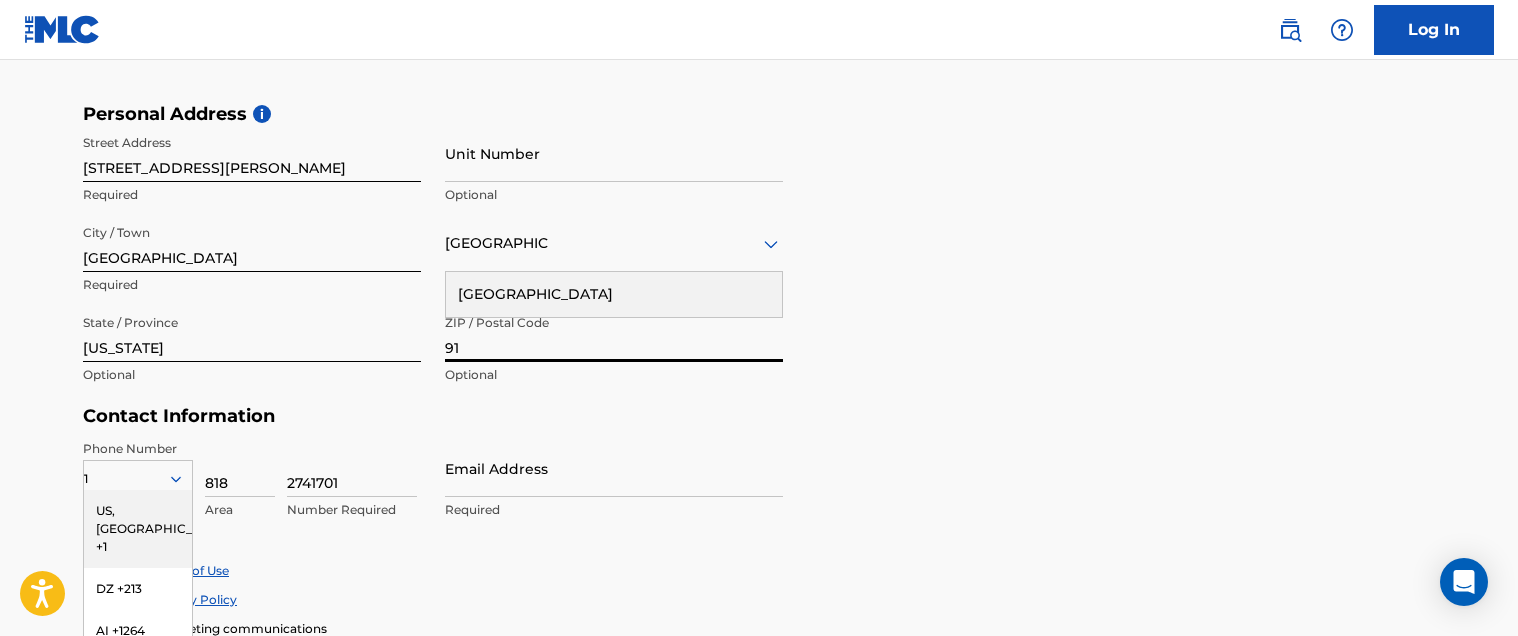 type on "9" 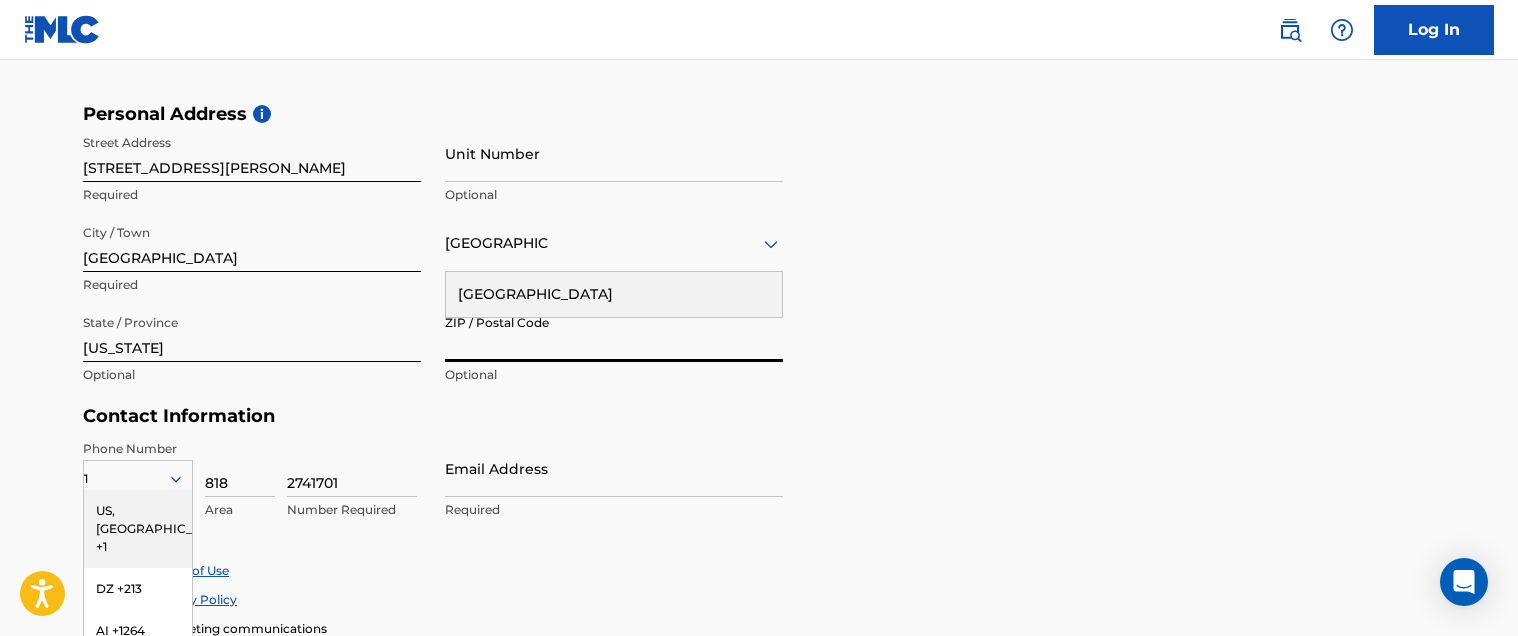 type 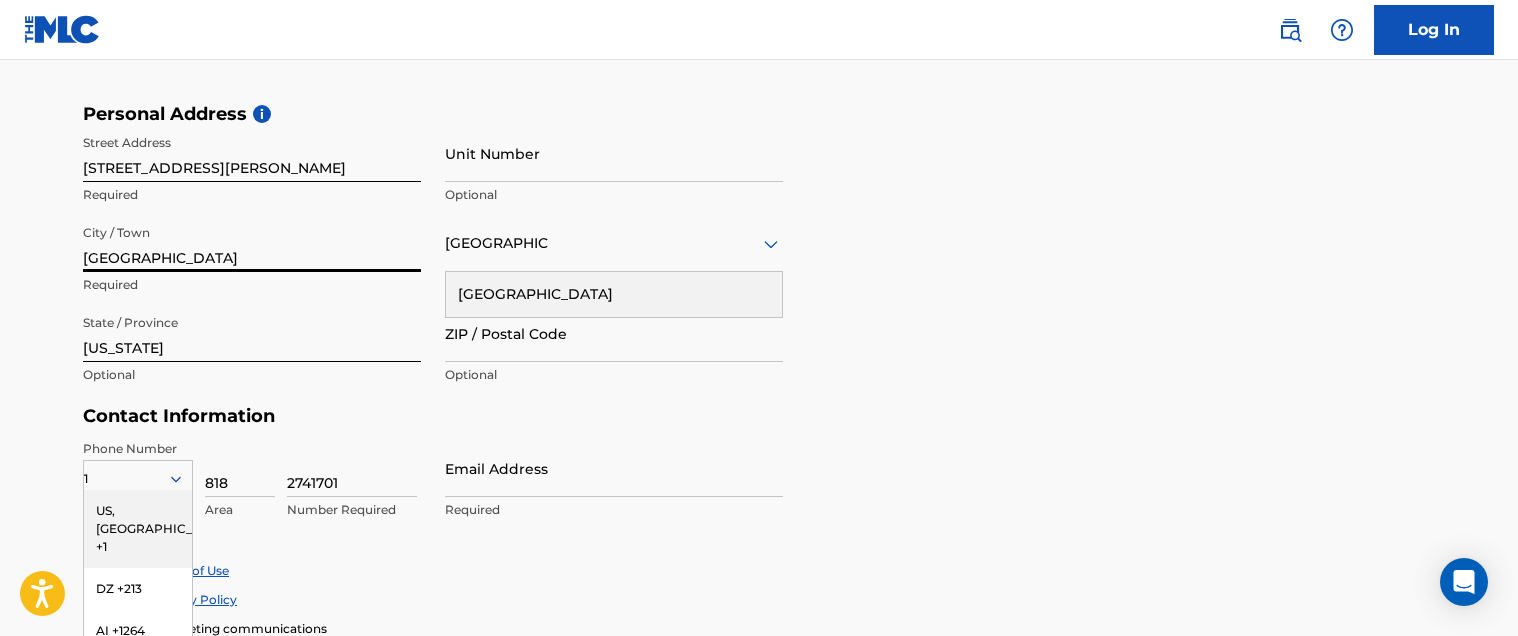 click on "[STREET_ADDRESS][PERSON_NAME]" at bounding box center (252, 153) 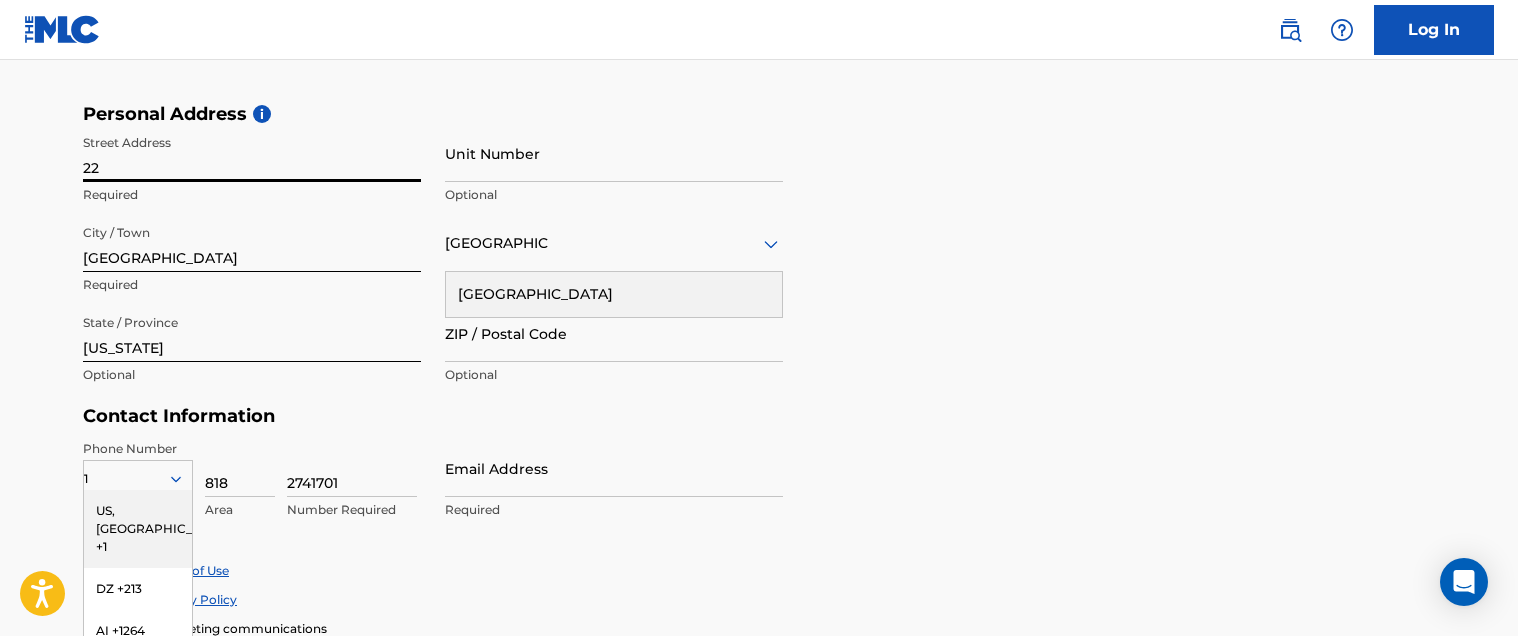 type on "2" 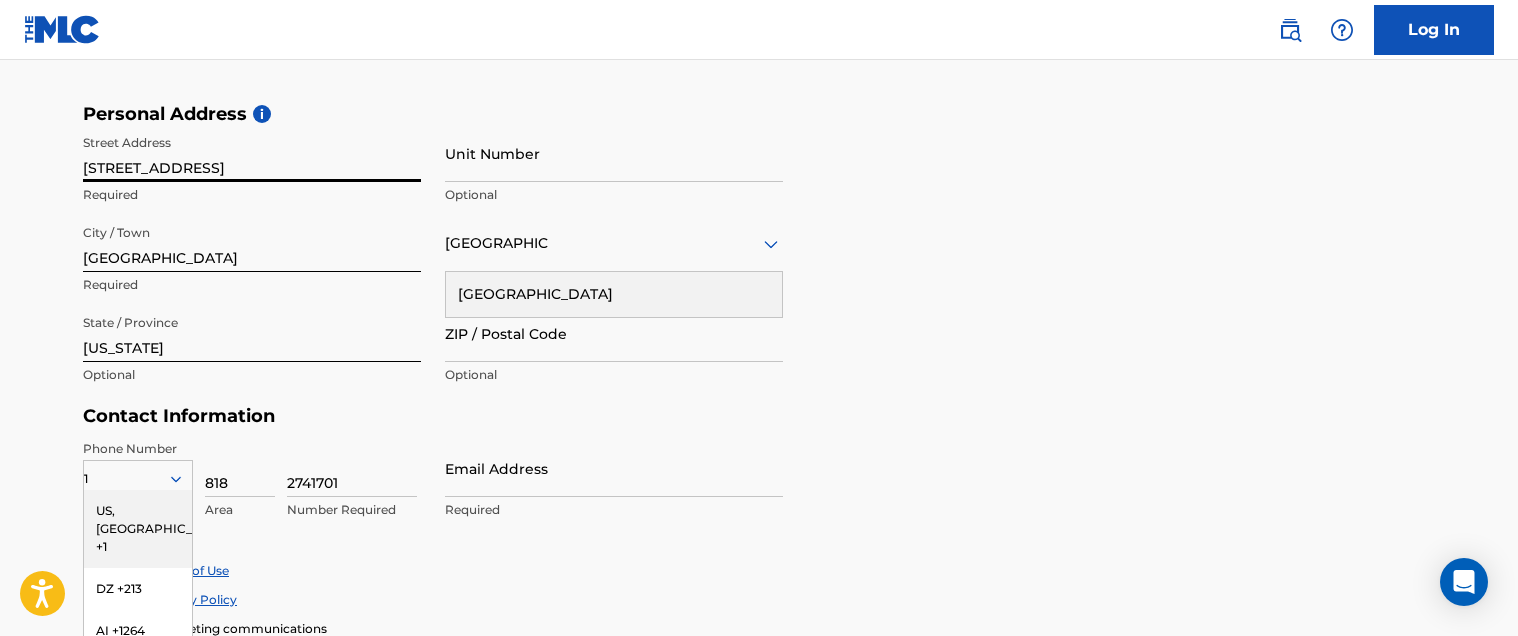 type on "[STREET_ADDRESS]" 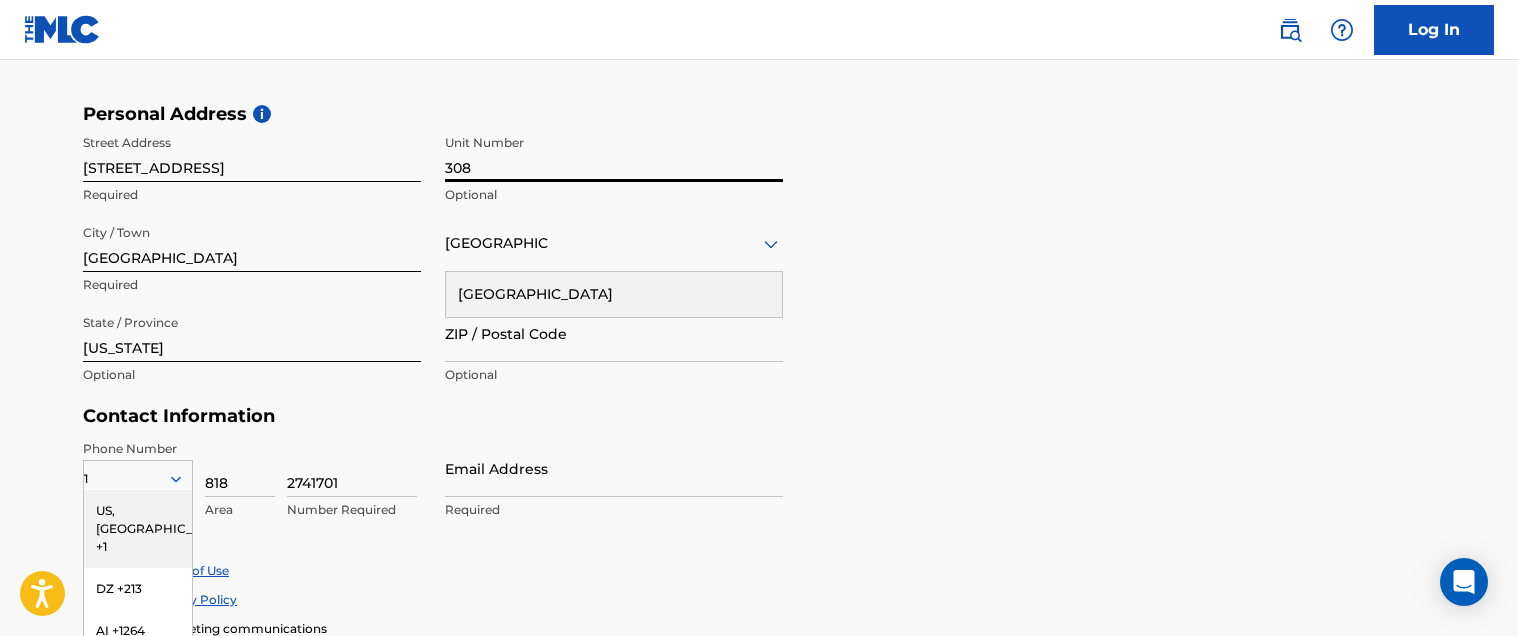 type on "308" 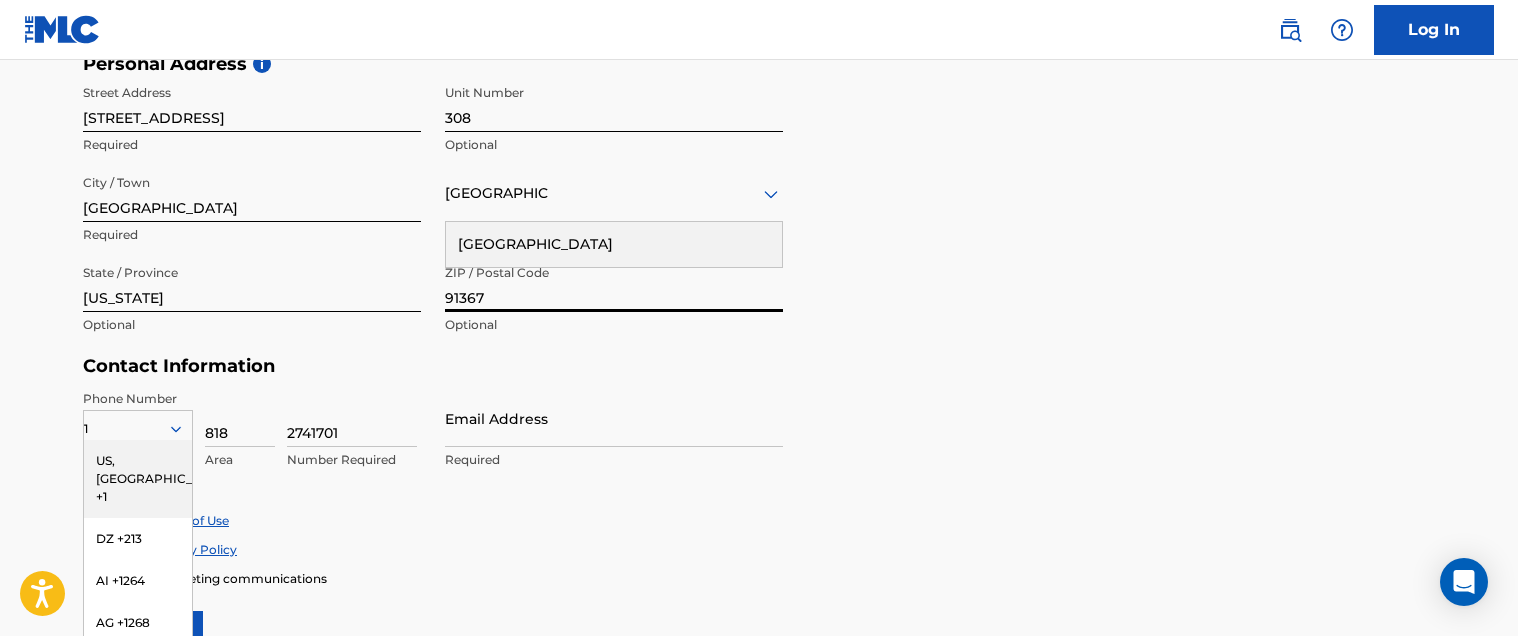 scroll, scrollTop: 715, scrollLeft: 0, axis: vertical 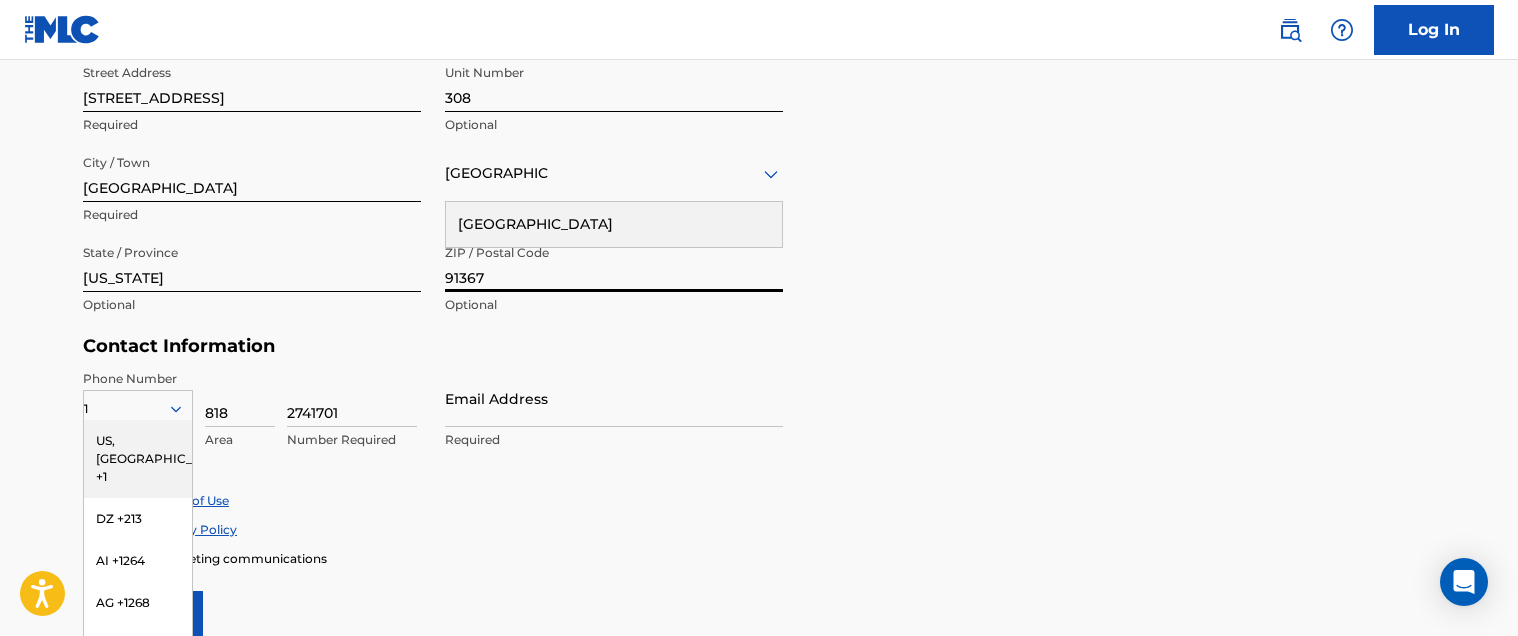 type on "91367" 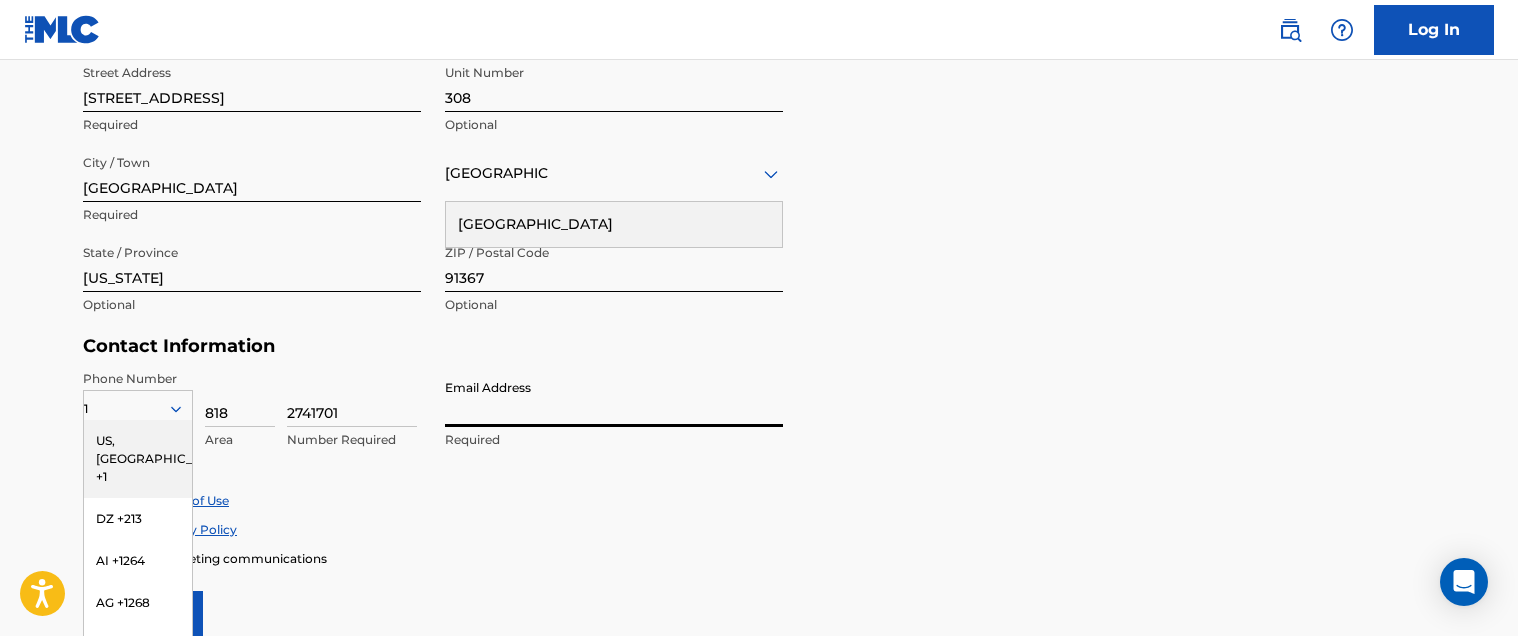 click on "Email Address" at bounding box center (614, 398) 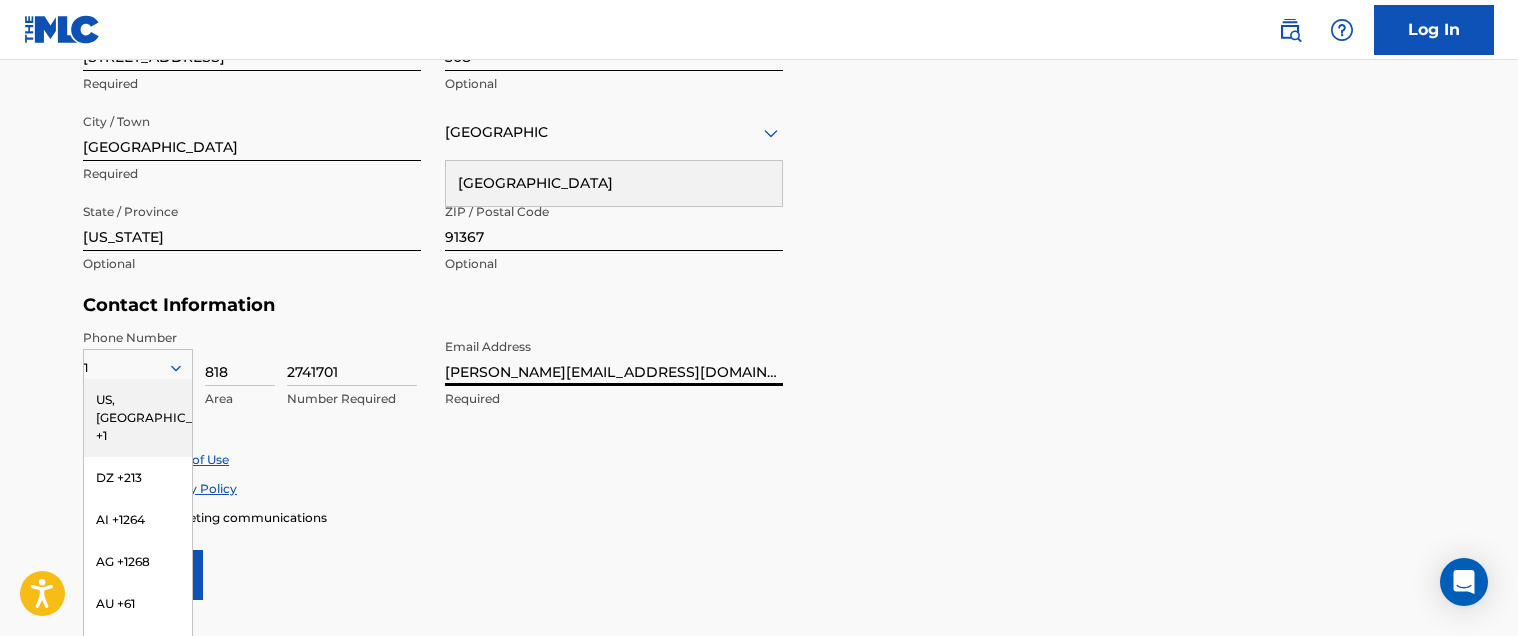 scroll, scrollTop: 768, scrollLeft: 0, axis: vertical 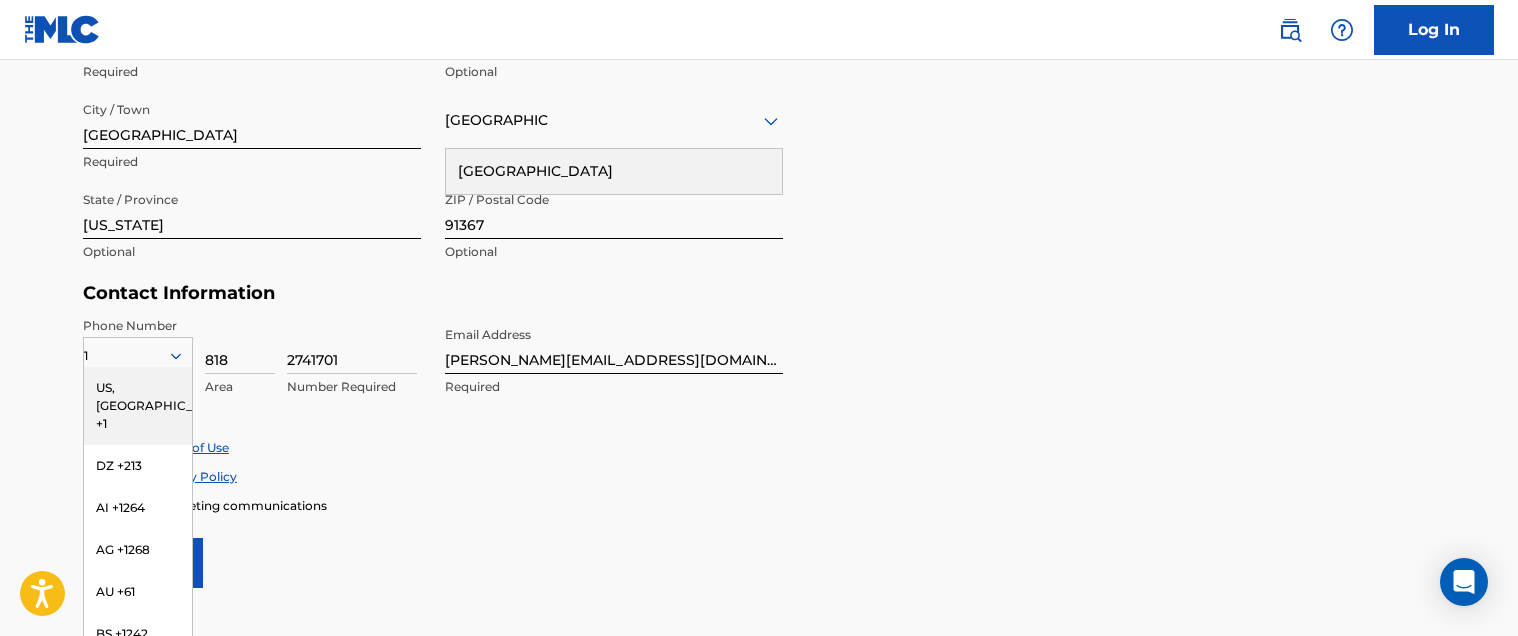 click on "US, [GEOGRAPHIC_DATA] +1" at bounding box center [138, 406] 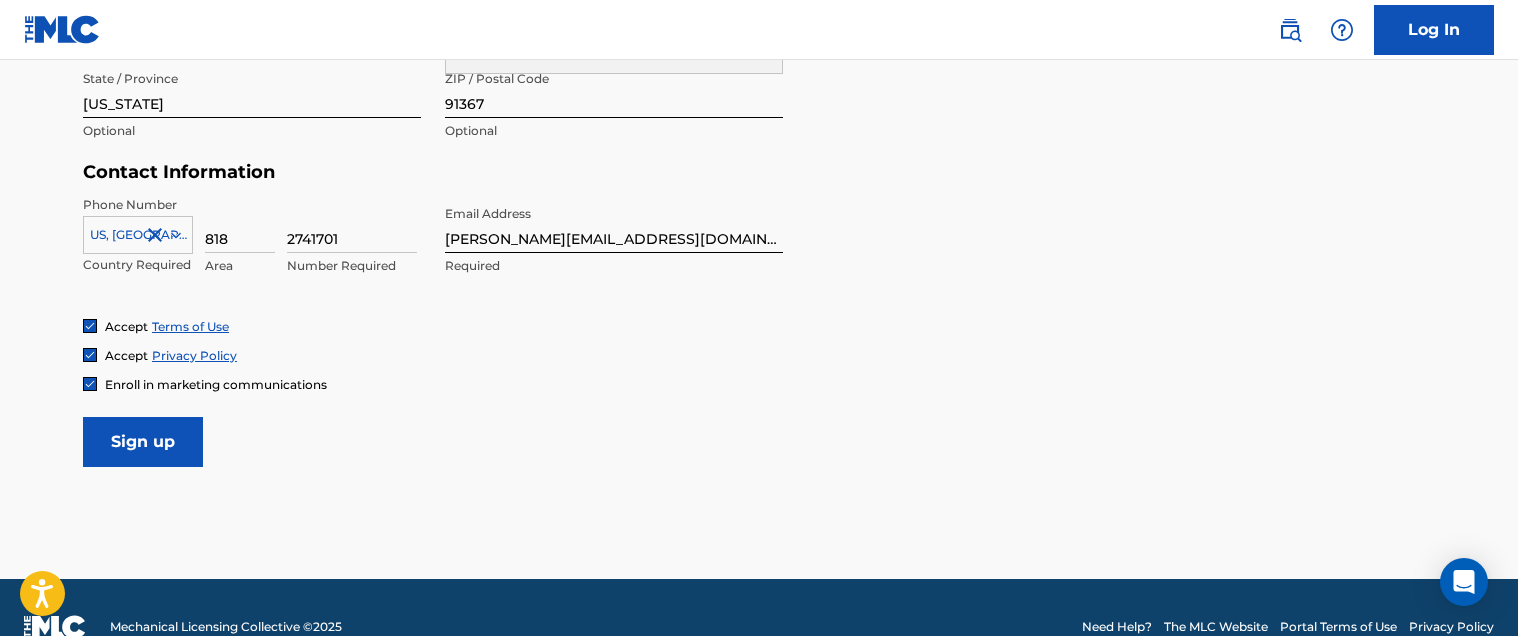 scroll, scrollTop: 927, scrollLeft: 0, axis: vertical 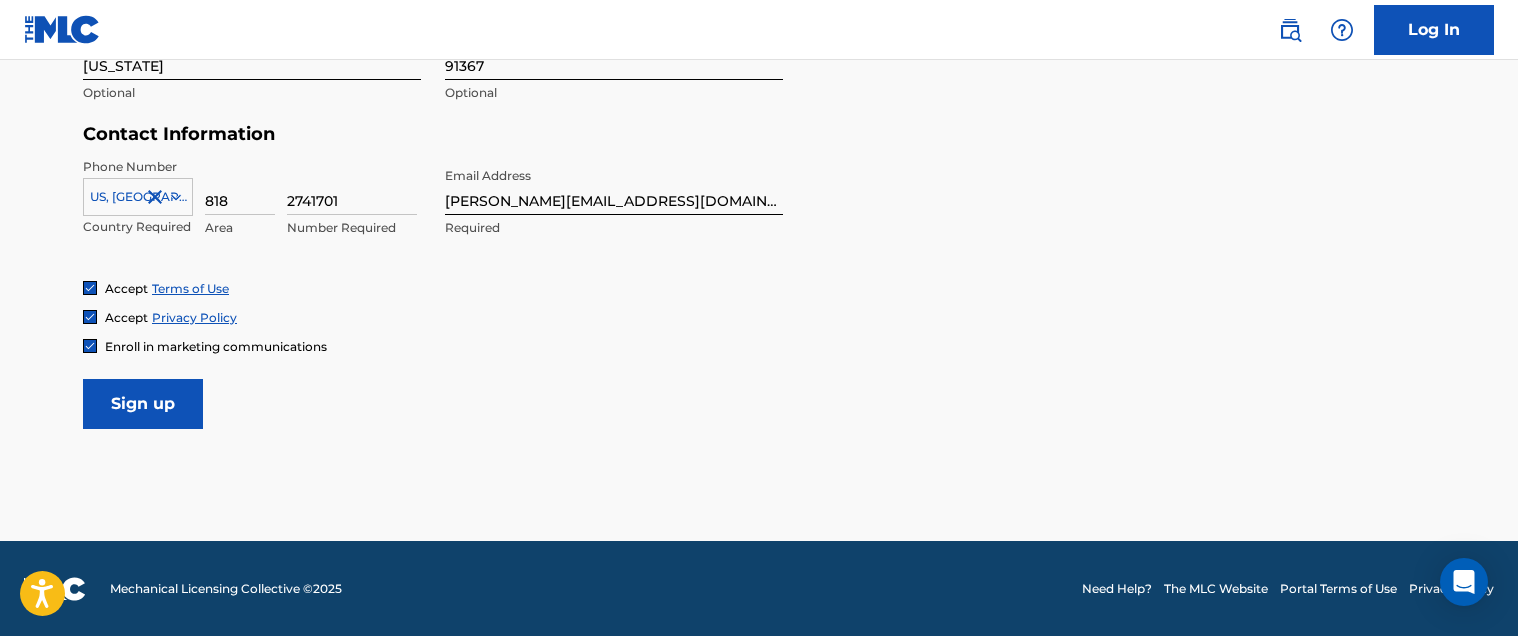 click on "Sign up" at bounding box center (143, 404) 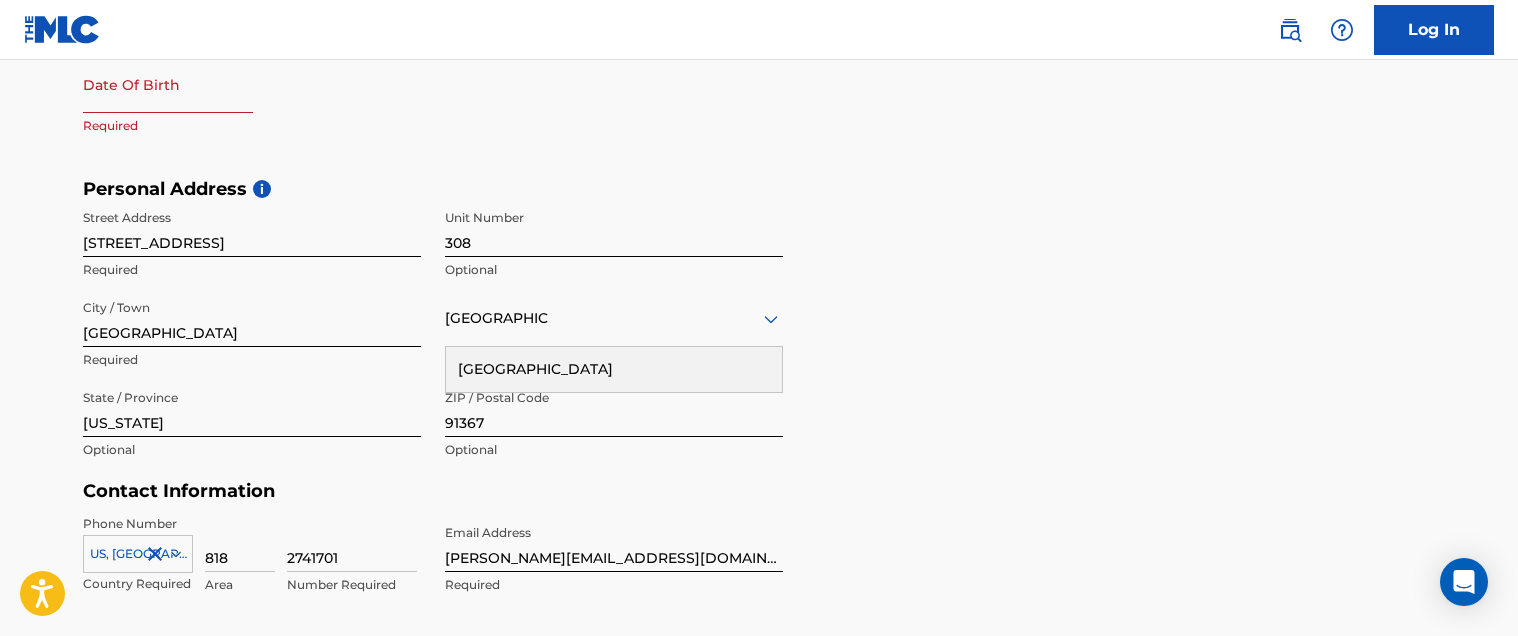 click at bounding box center (168, 86) 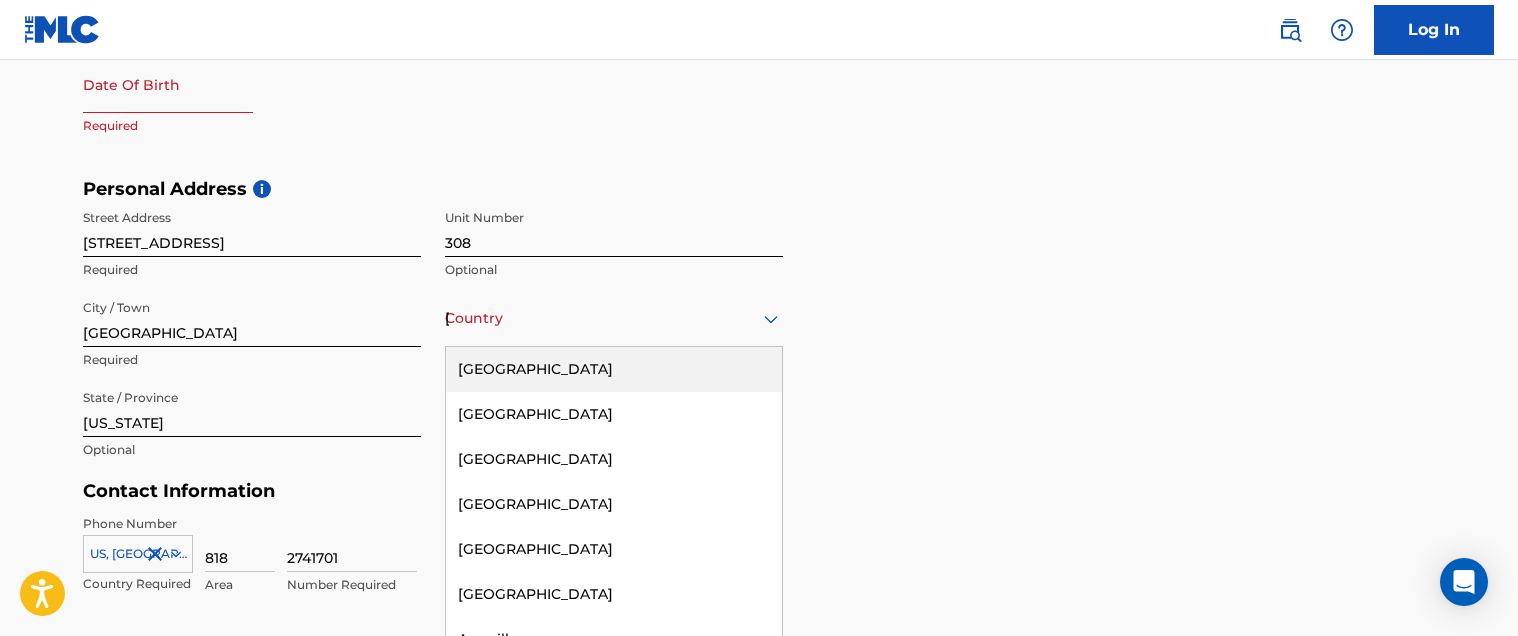 scroll, scrollTop: 582, scrollLeft: 0, axis: vertical 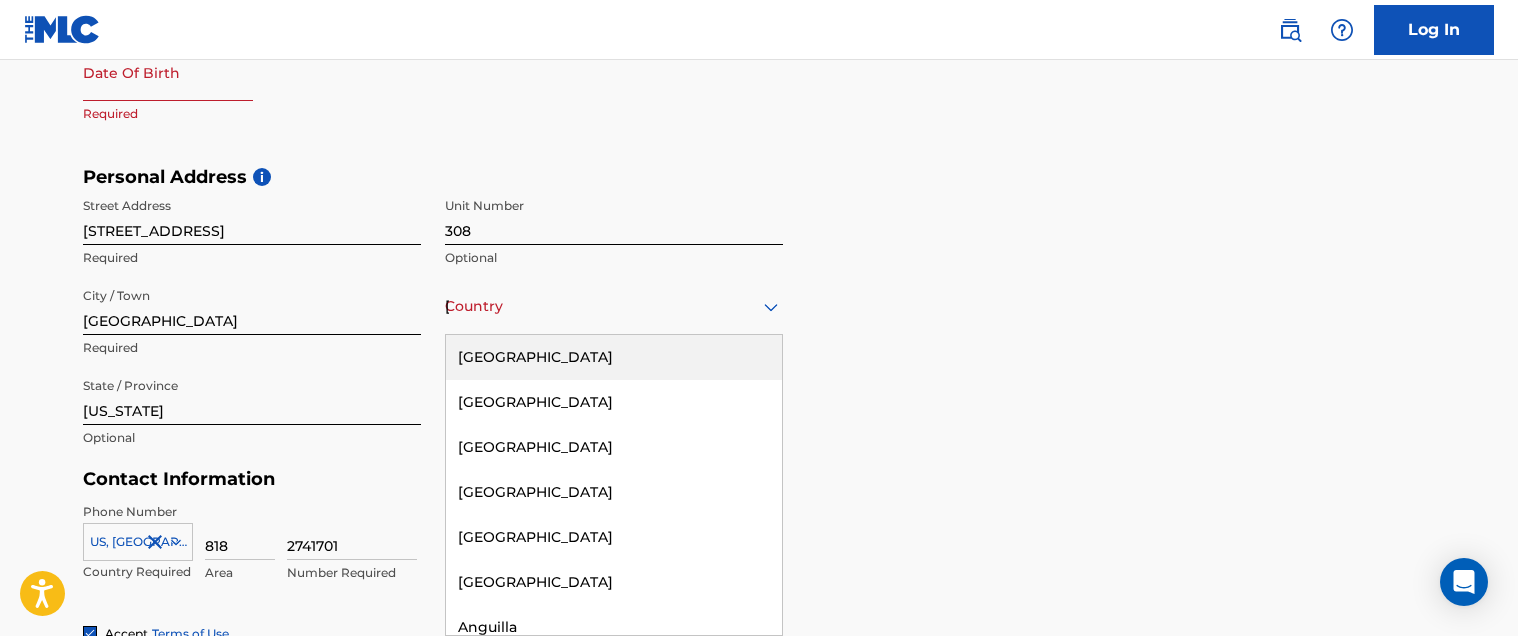 click on "Country [GEOGRAPHIC_DATA]" at bounding box center (614, 306) 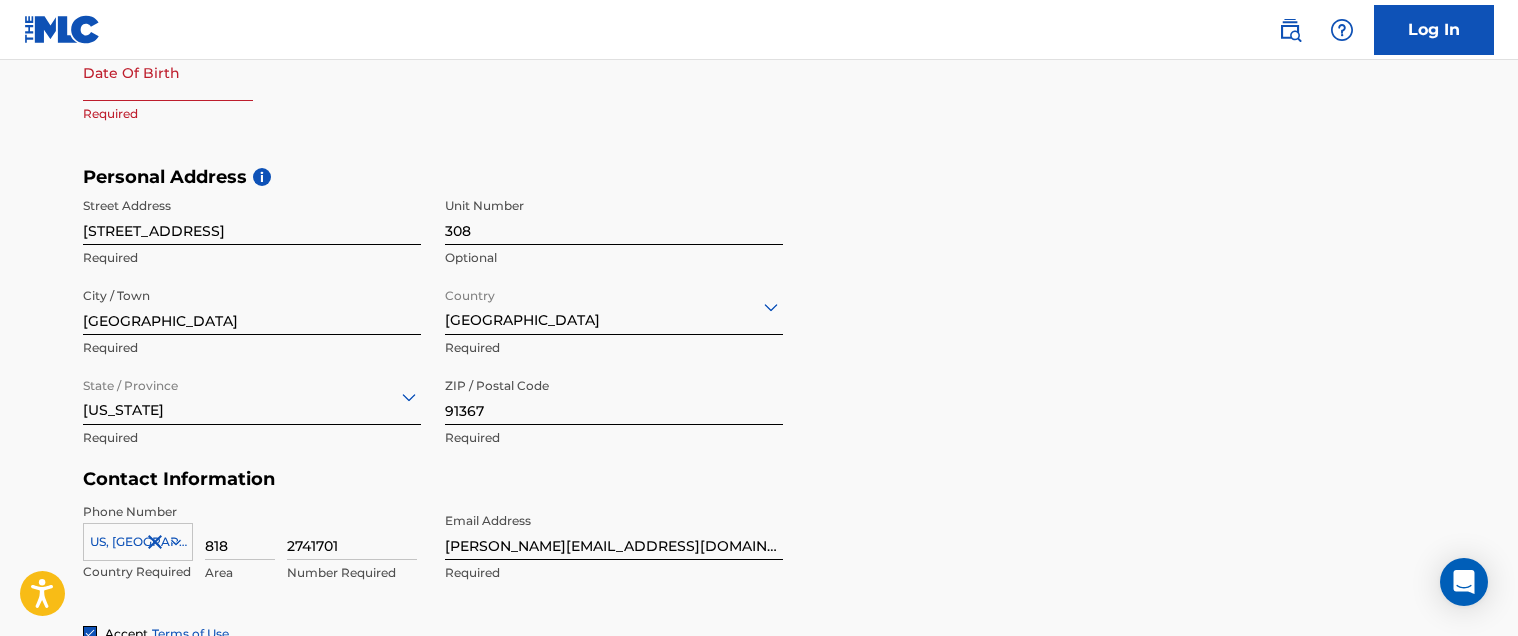 click at bounding box center [168, 72] 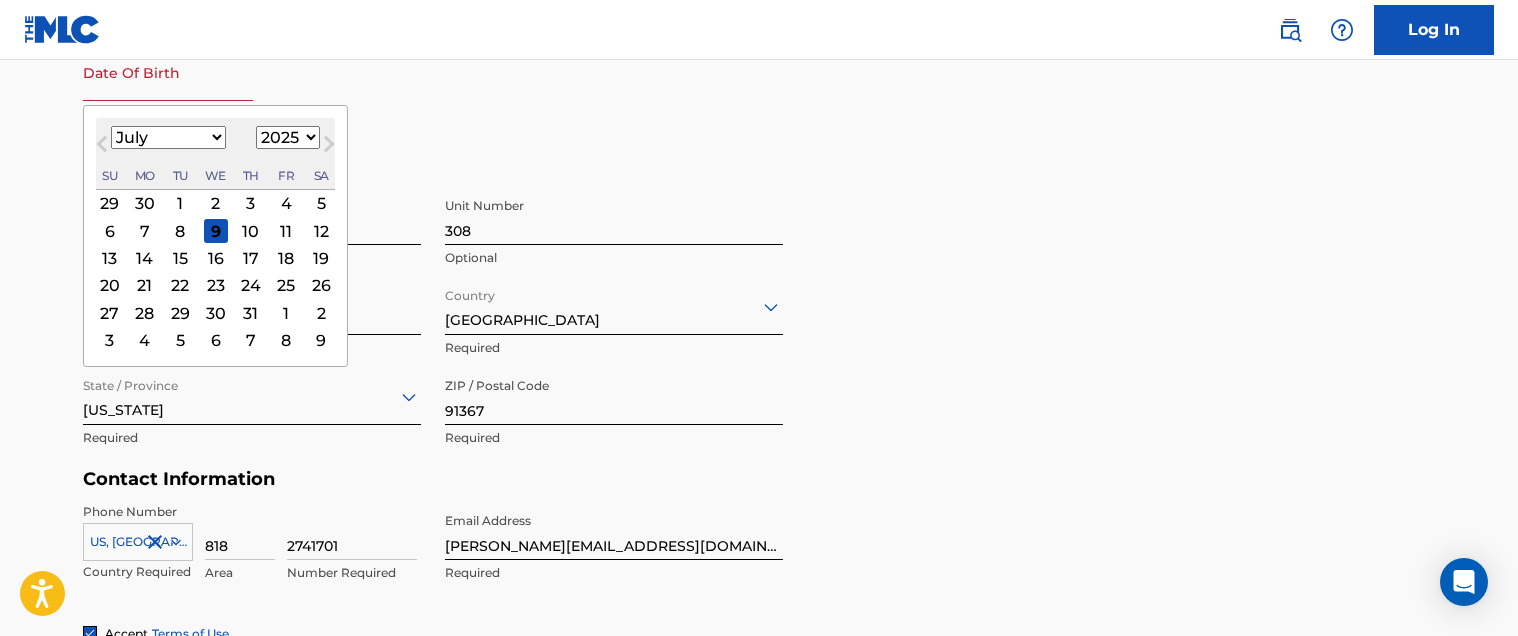 click on "January February March April May June July August September October November December" at bounding box center [168, 137] 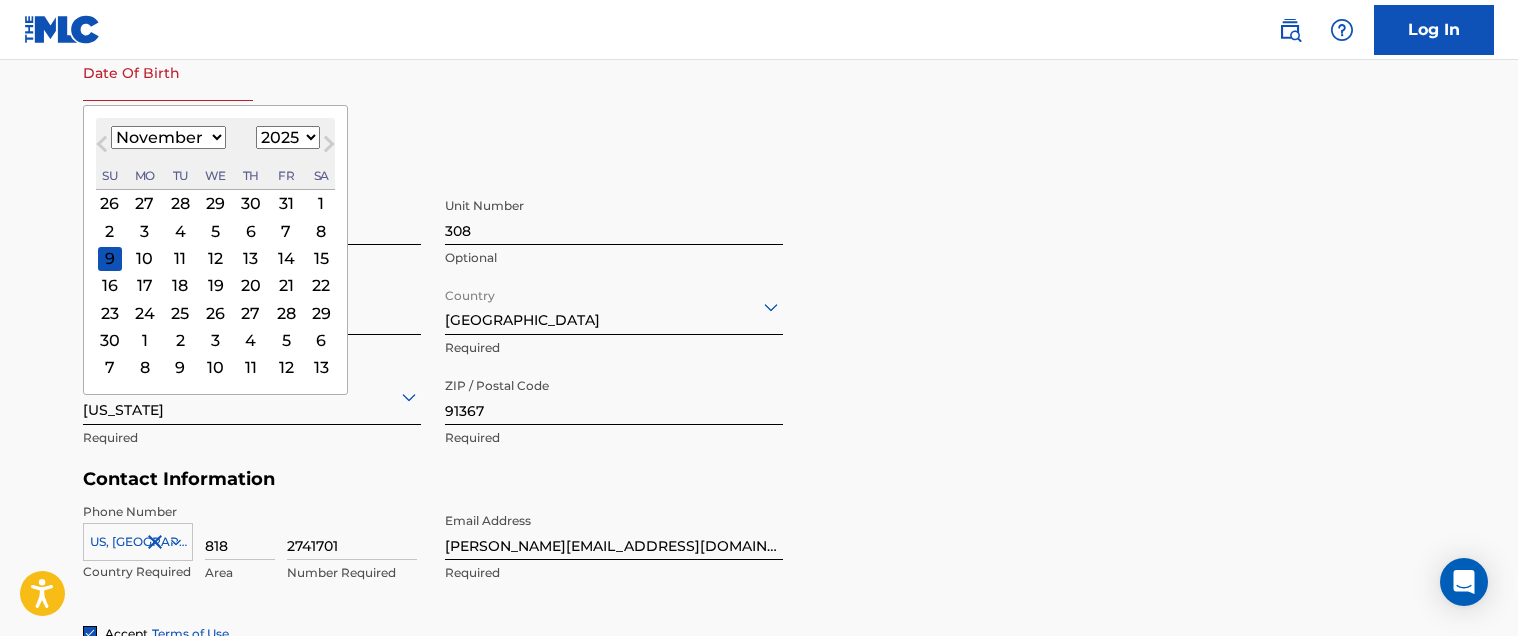 click on "1899 1900 1901 1902 1903 1904 1905 1906 1907 1908 1909 1910 1911 1912 1913 1914 1915 1916 1917 1918 1919 1920 1921 1922 1923 1924 1925 1926 1927 1928 1929 1930 1931 1932 1933 1934 1935 1936 1937 1938 1939 1940 1941 1942 1943 1944 1945 1946 1947 1948 1949 1950 1951 1952 1953 1954 1955 1956 1957 1958 1959 1960 1961 1962 1963 1964 1965 1966 1967 1968 1969 1970 1971 1972 1973 1974 1975 1976 1977 1978 1979 1980 1981 1982 1983 1984 1985 1986 1987 1988 1989 1990 1991 1992 1993 1994 1995 1996 1997 1998 1999 2000 2001 2002 2003 2004 2005 2006 2007 2008 2009 2010 2011 2012 2013 2014 2015 2016 2017 2018 2019 2020 2021 2022 2023 2024 2025 2026 2027 2028 2029 2030 2031 2032 2033 2034 2035 2036 2037 2038 2039 2040 2041 2042 2043 2044 2045 2046 2047 2048 2049 2050 2051 2052 2053 2054 2055 2056 2057 2058 2059 2060 2061 2062 2063 2064 2065 2066 2067 2068 2069 2070 2071 2072 2073 2074 2075 2076 2077 2078 2079 2080 2081 2082 2083 2084 2085 2086 2087 2088 2089 2090 2091 2092 2093 2094 2095 2096 2097 2098 2099 2100" at bounding box center [288, 137] 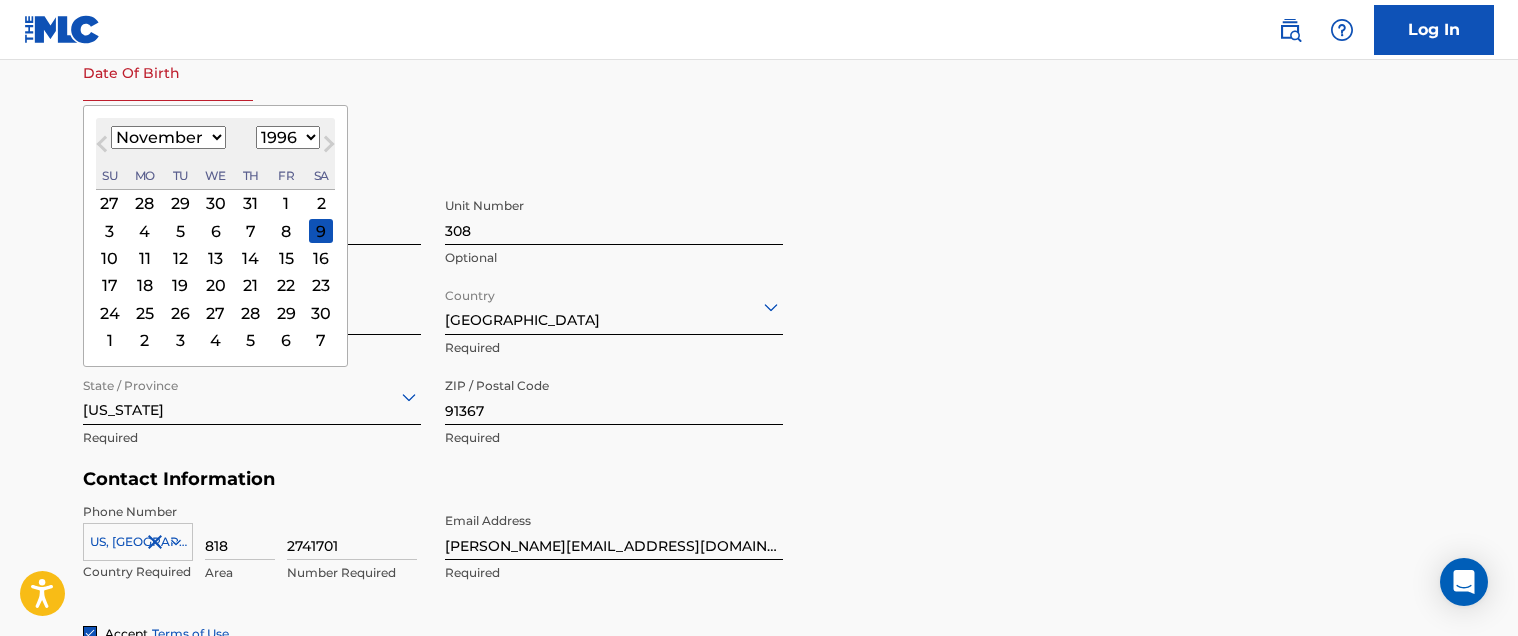 click on "27" at bounding box center [216, 313] 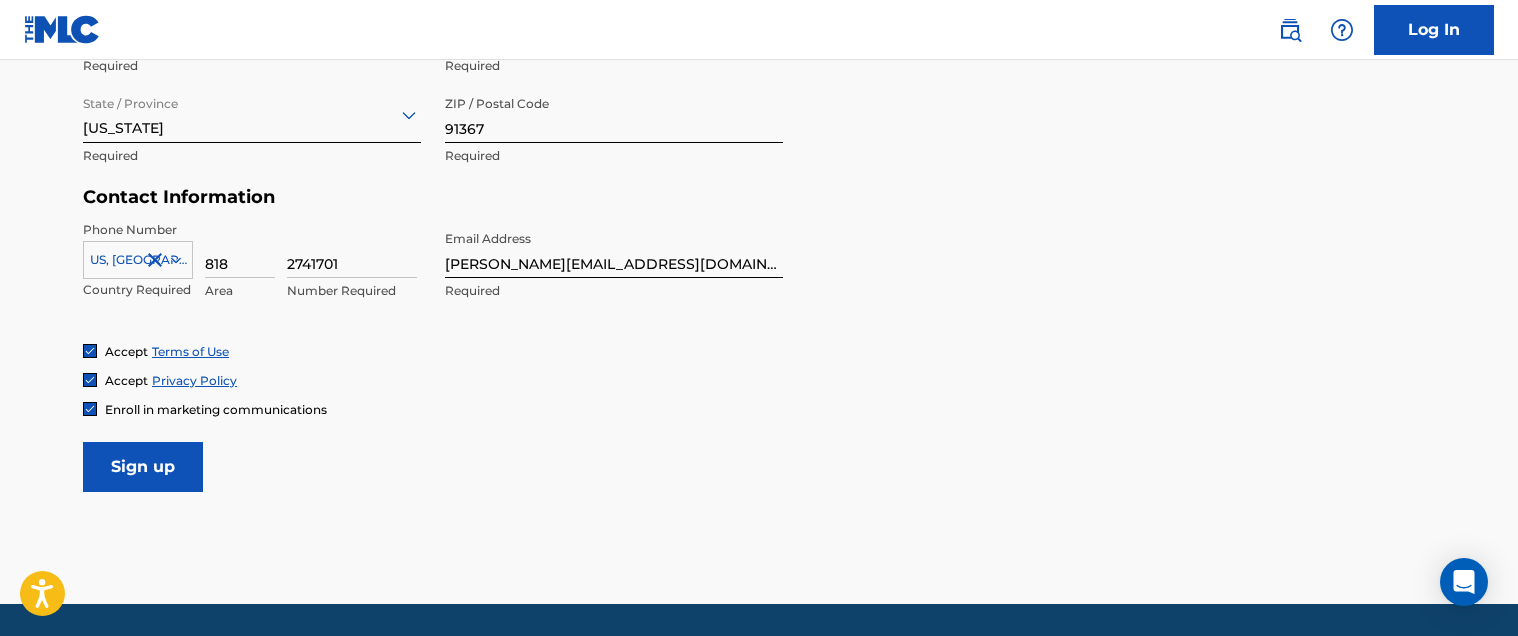 scroll, scrollTop: 927, scrollLeft: 0, axis: vertical 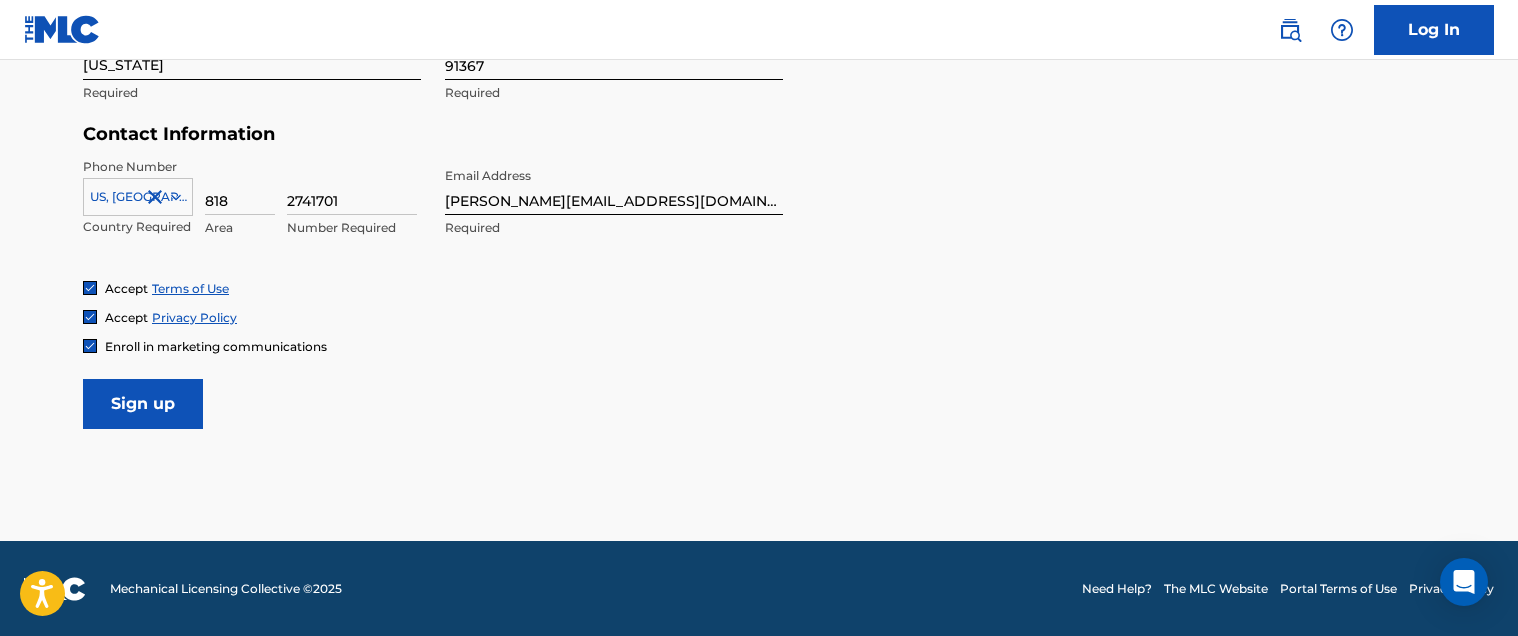 click on "Sign up" at bounding box center [143, 404] 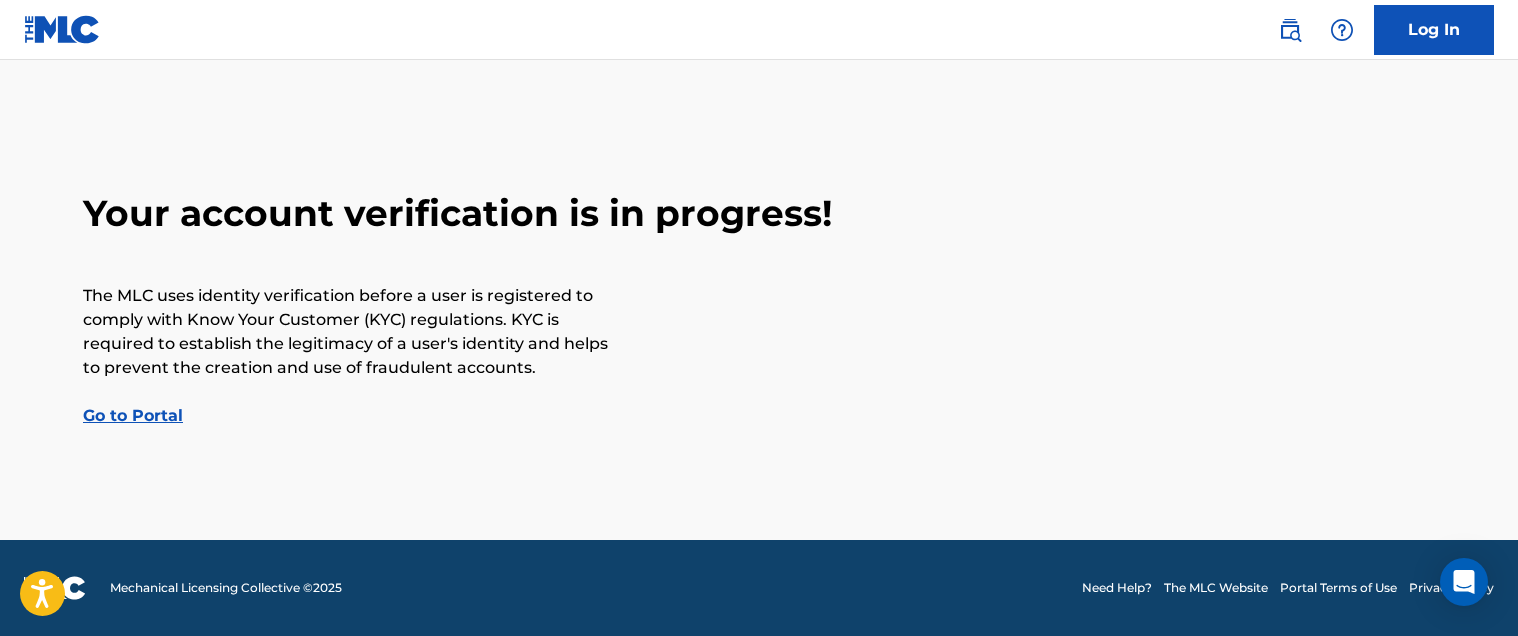 scroll, scrollTop: 0, scrollLeft: 0, axis: both 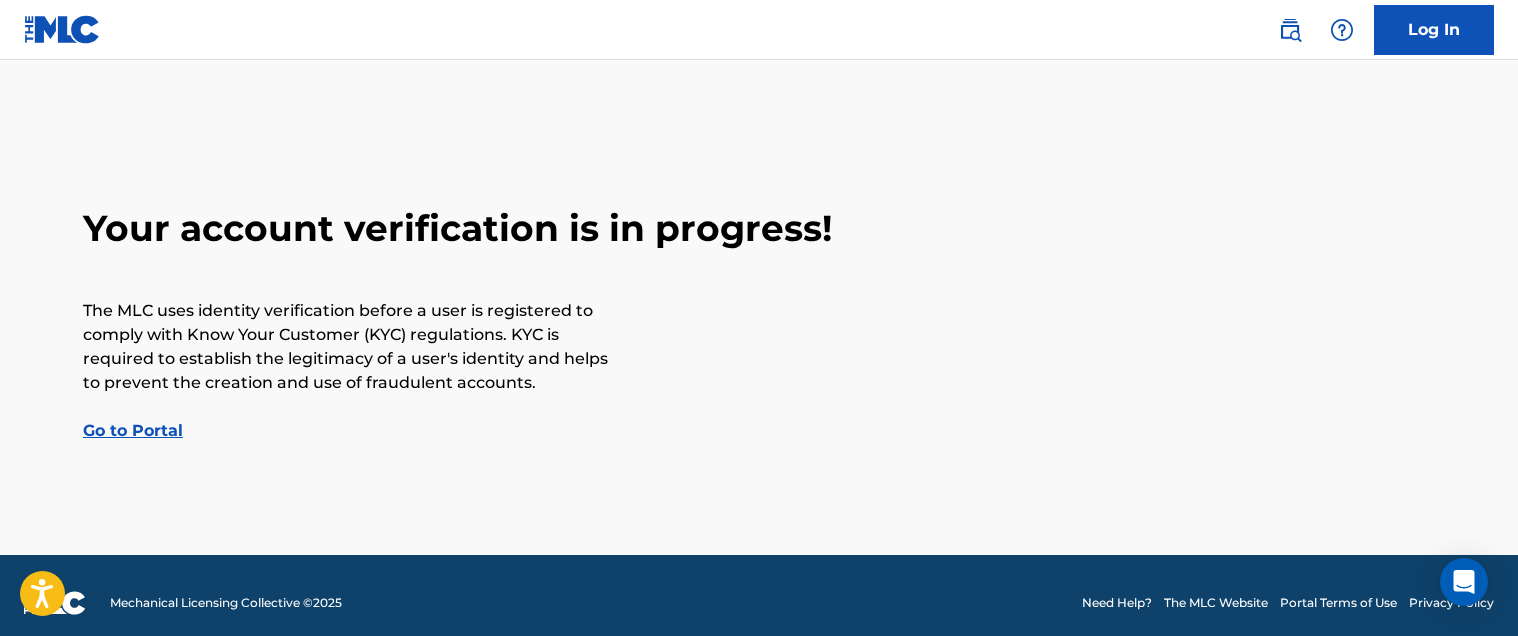 click on "Go to Portal" at bounding box center (133, 430) 